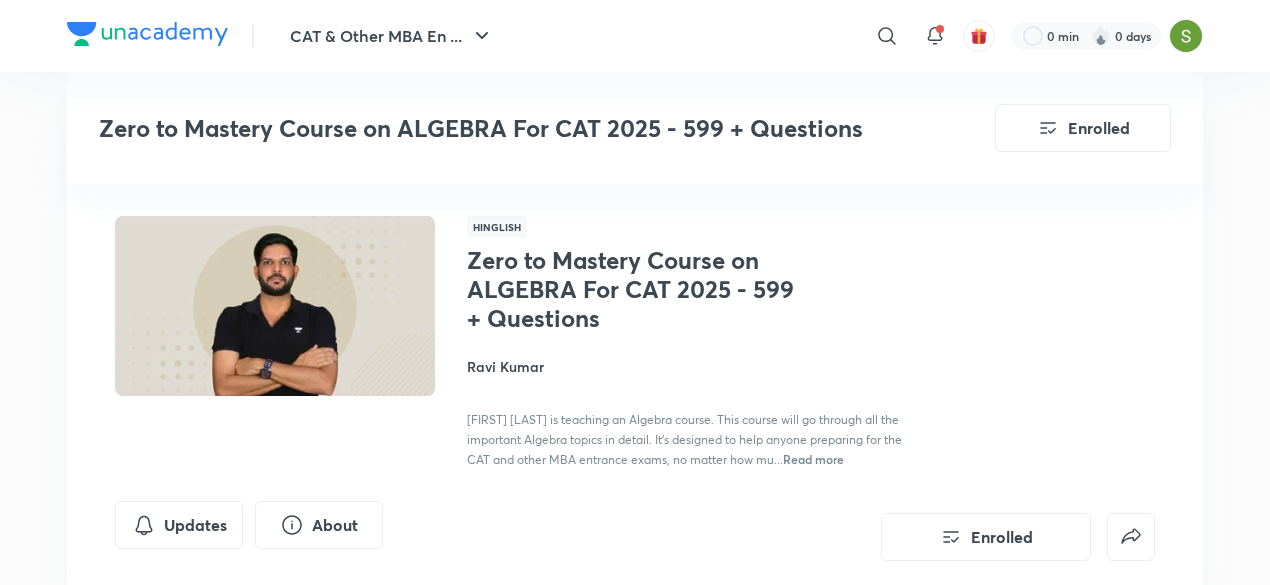 scroll, scrollTop: 2027, scrollLeft: 0, axis: vertical 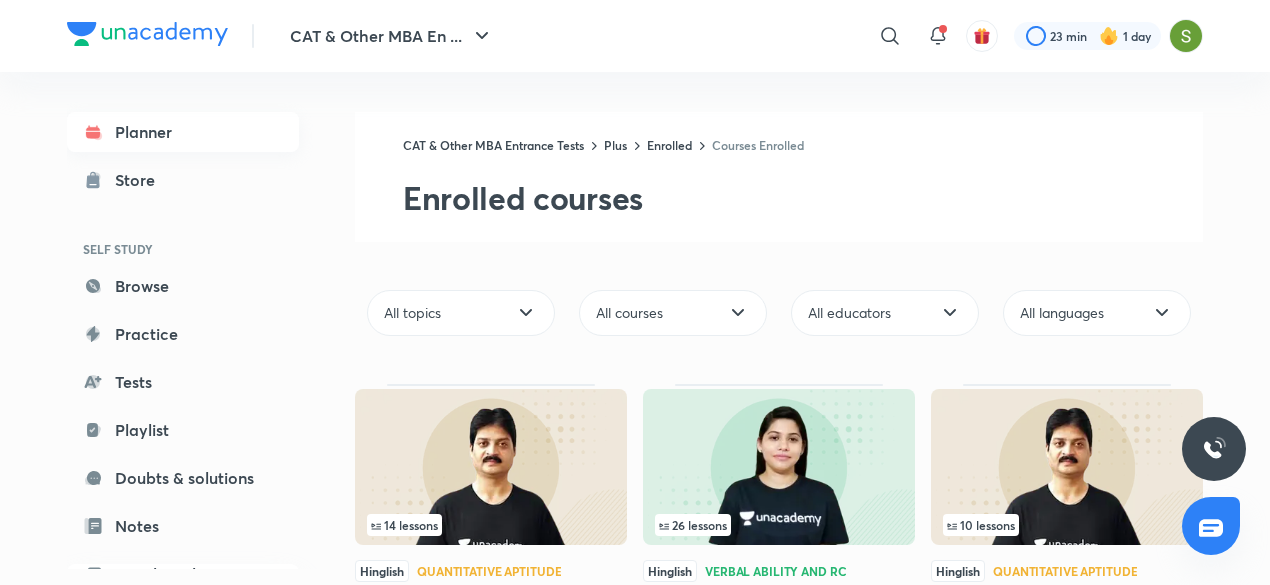 click on "Planner" at bounding box center (183, 132) 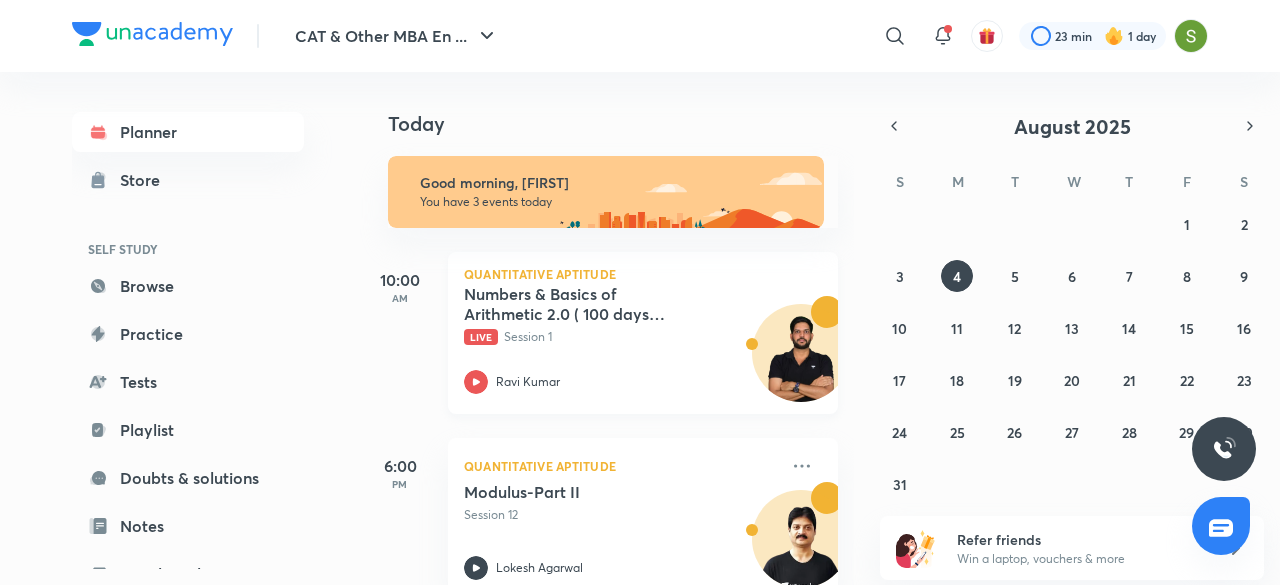 click on "Numbers & Basics of Arithmetic 2.0 ( 100 days Roadmap) Live Session 1 [FIRST] [LAST]" at bounding box center (621, 339) 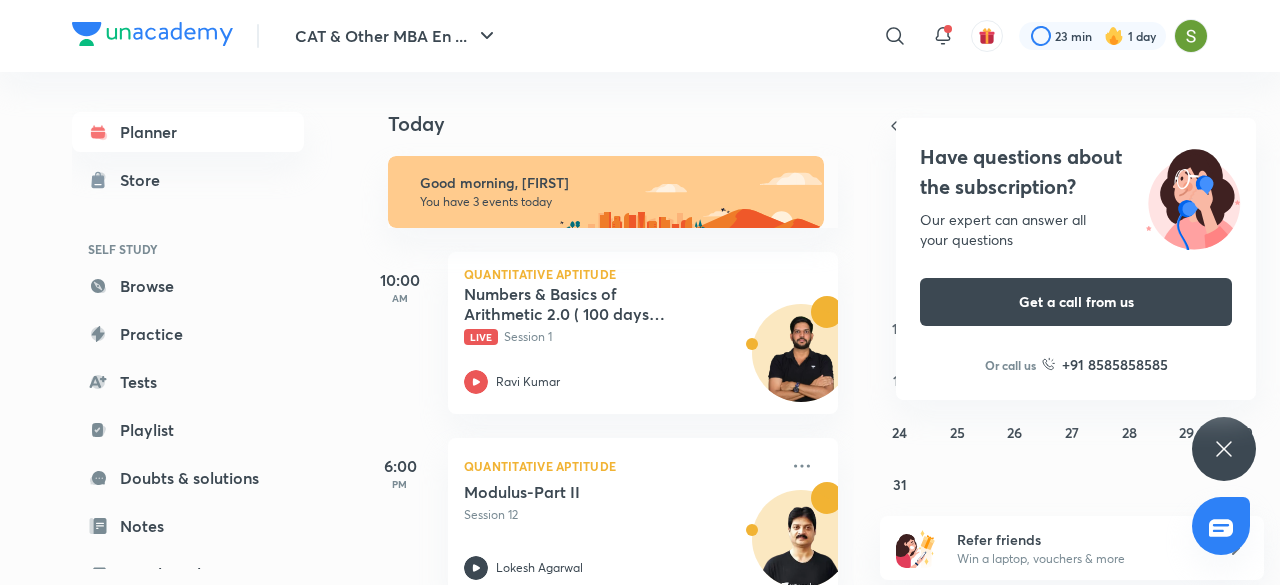click 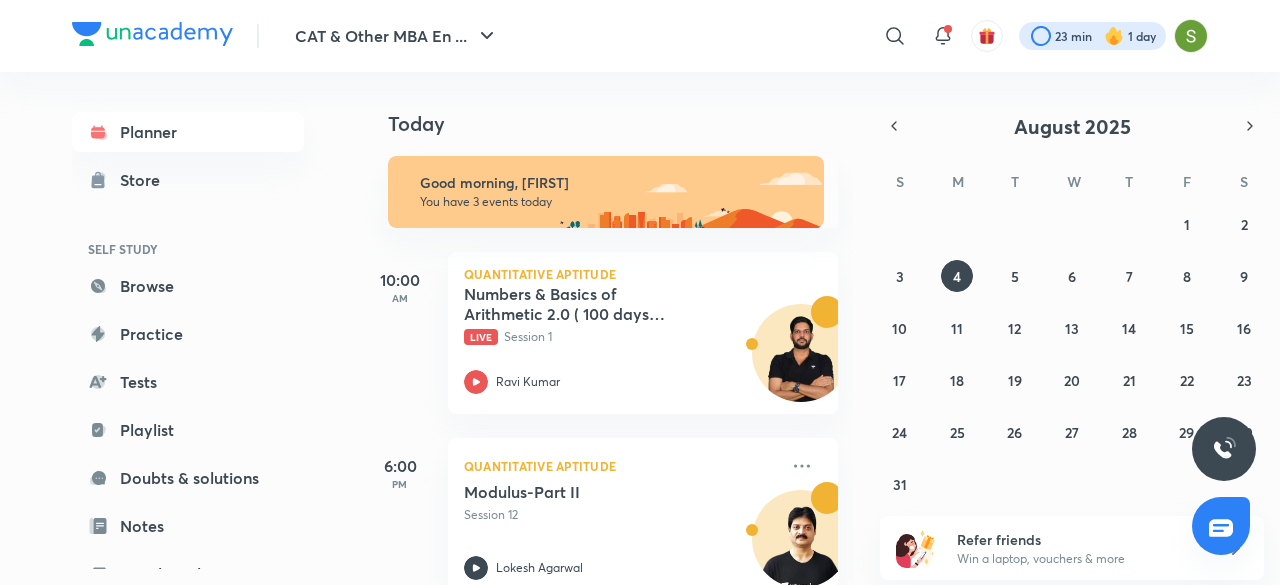 click at bounding box center (1092, 36) 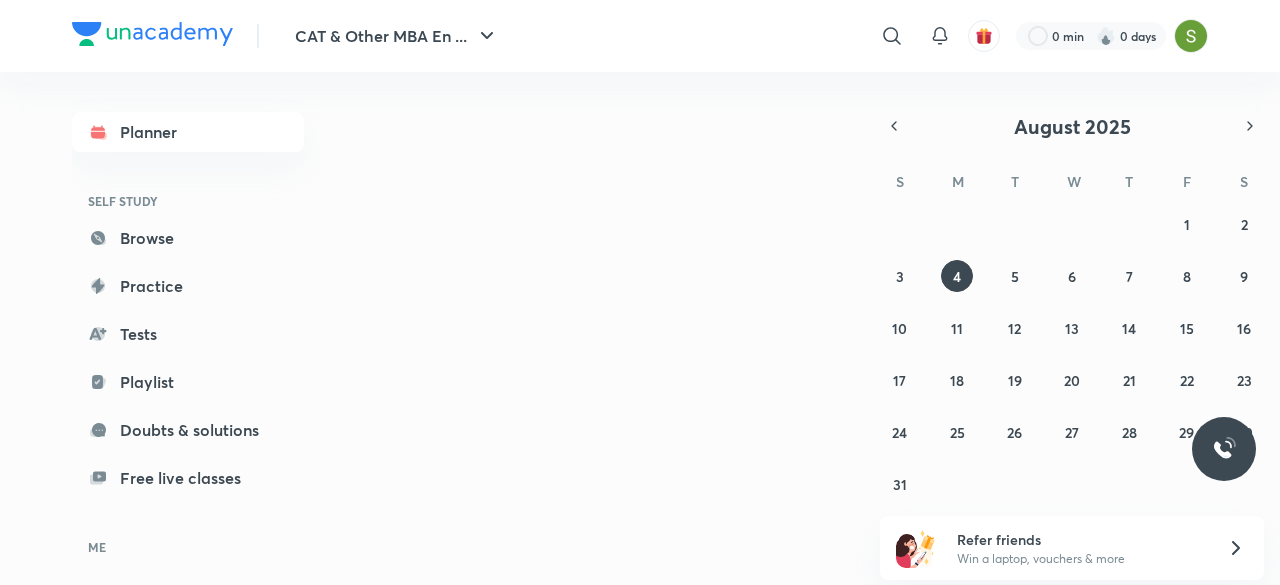 scroll, scrollTop: 0, scrollLeft: 0, axis: both 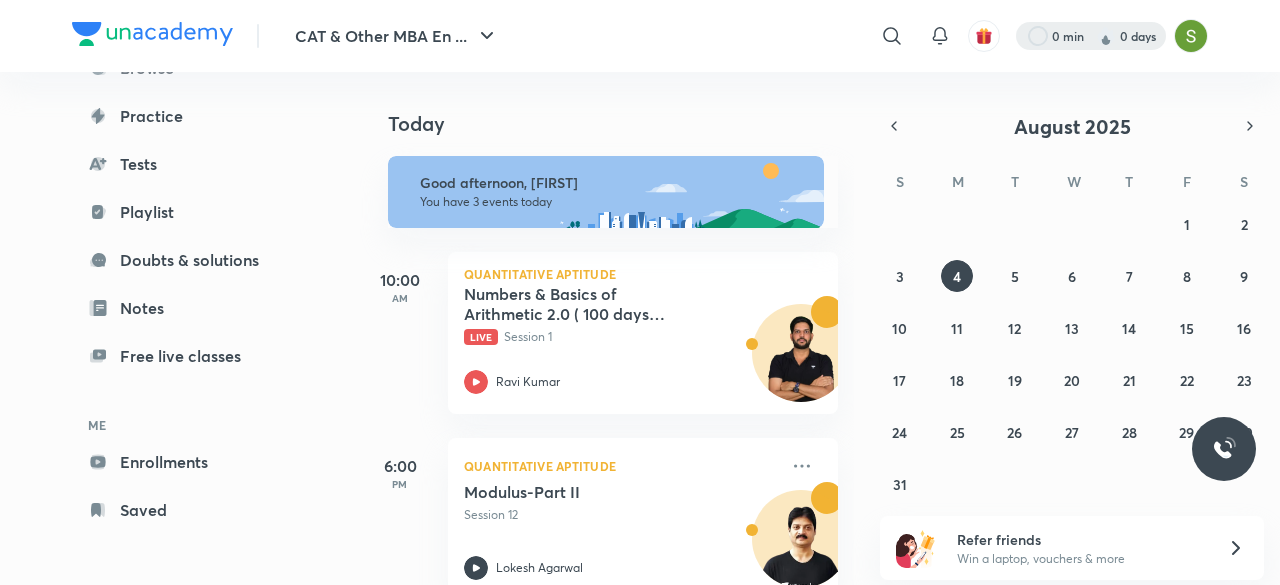 click at bounding box center [1091, 36] 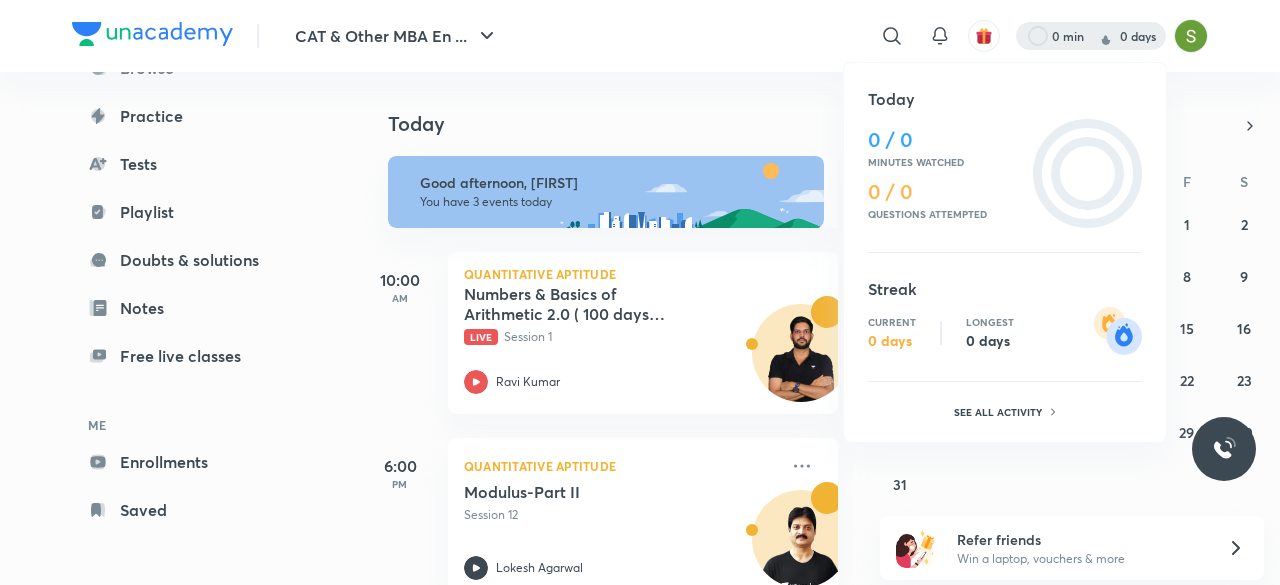 click at bounding box center (640, 292) 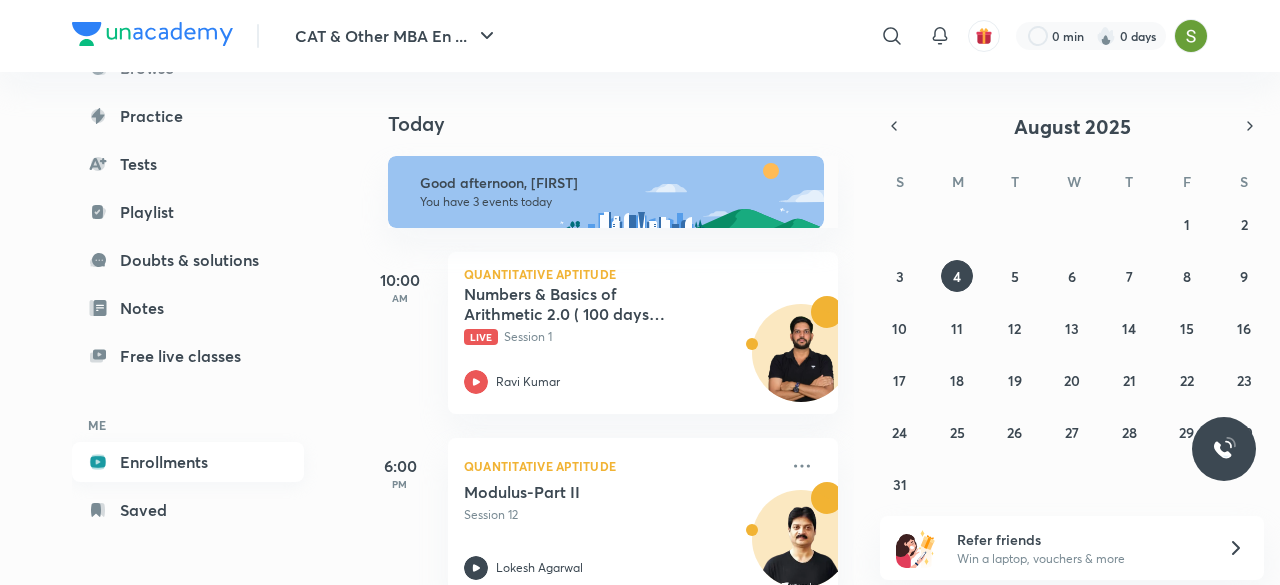 click on "Enrollments" at bounding box center (188, 462) 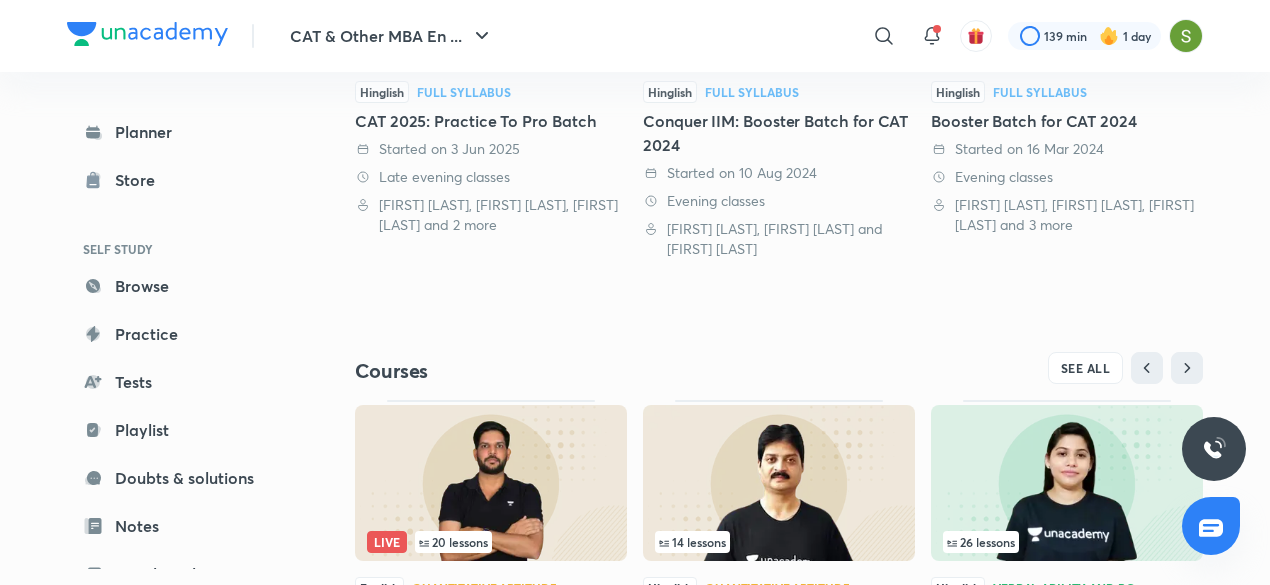 scroll, scrollTop: 790, scrollLeft: 0, axis: vertical 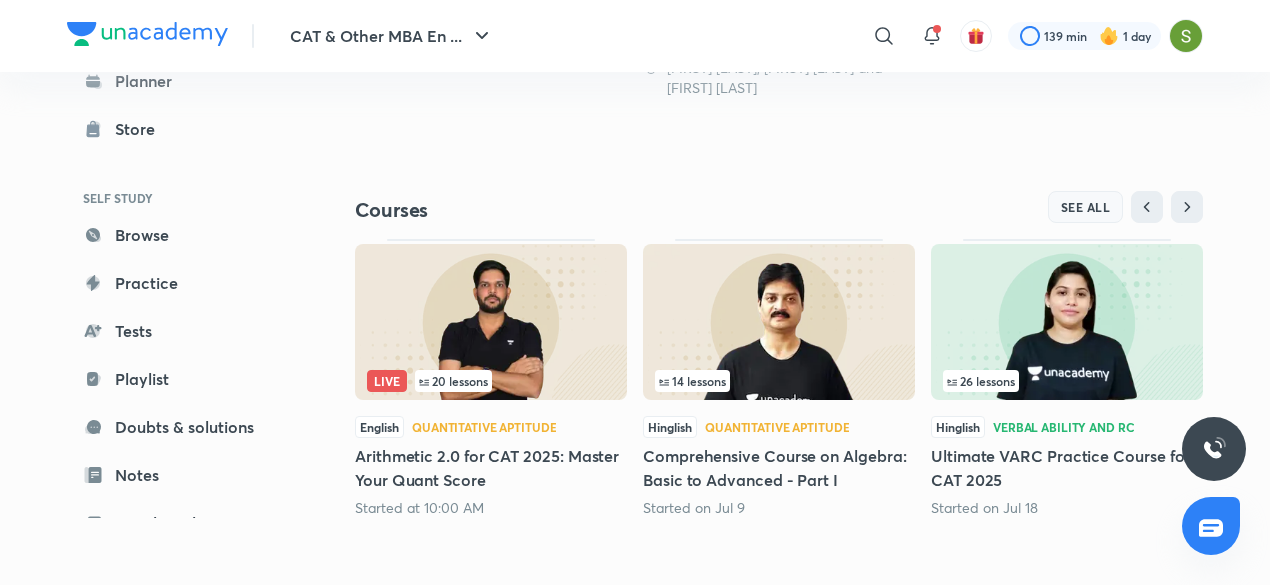 click on "SEE ALL" at bounding box center (1086, 207) 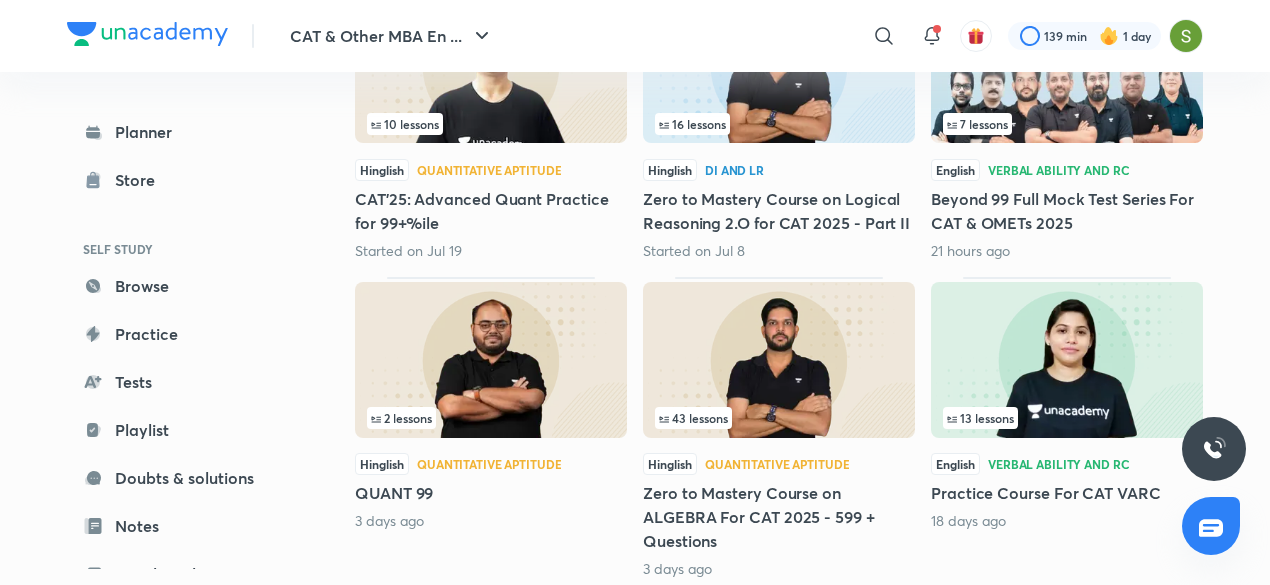 scroll, scrollTop: 699, scrollLeft: 0, axis: vertical 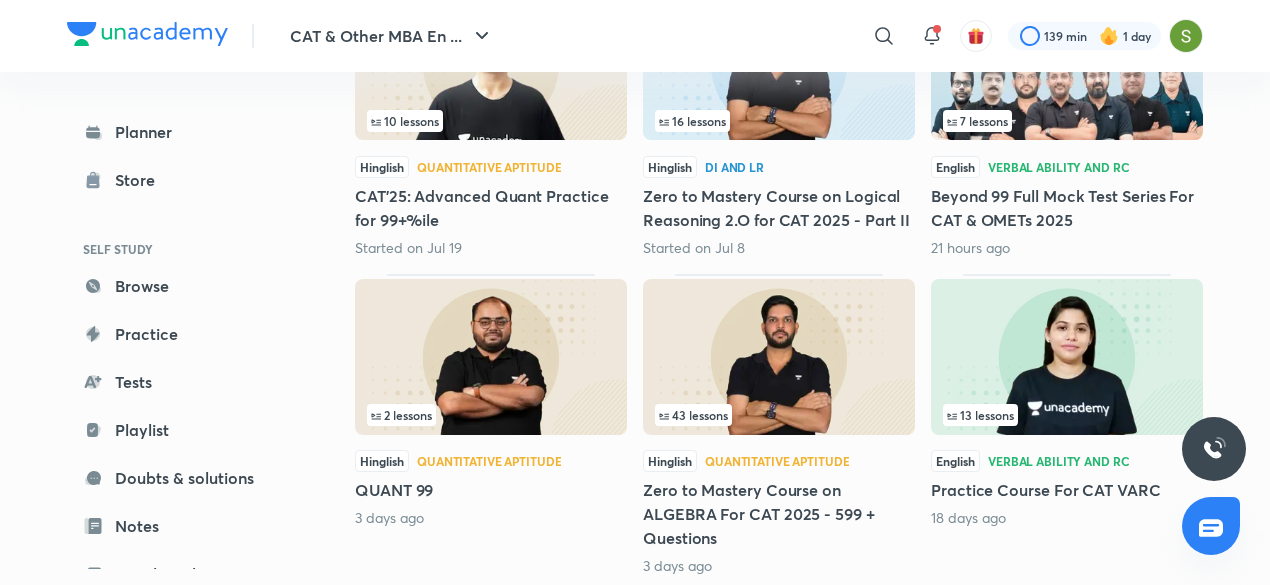 click at bounding box center [779, 357] 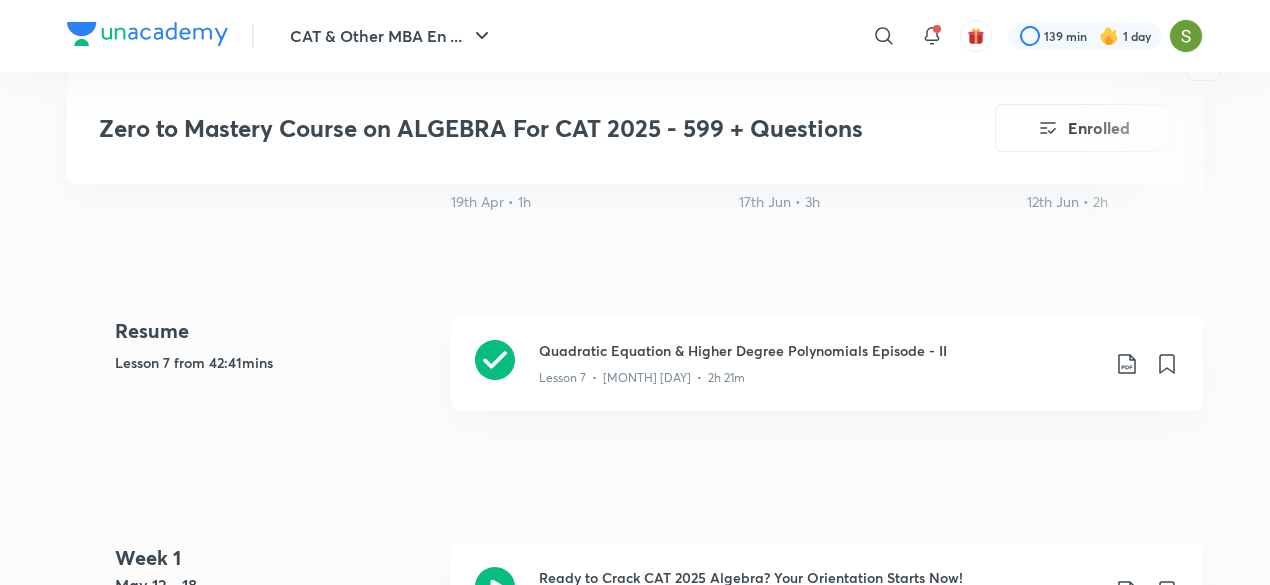 scroll, scrollTop: 862, scrollLeft: 0, axis: vertical 